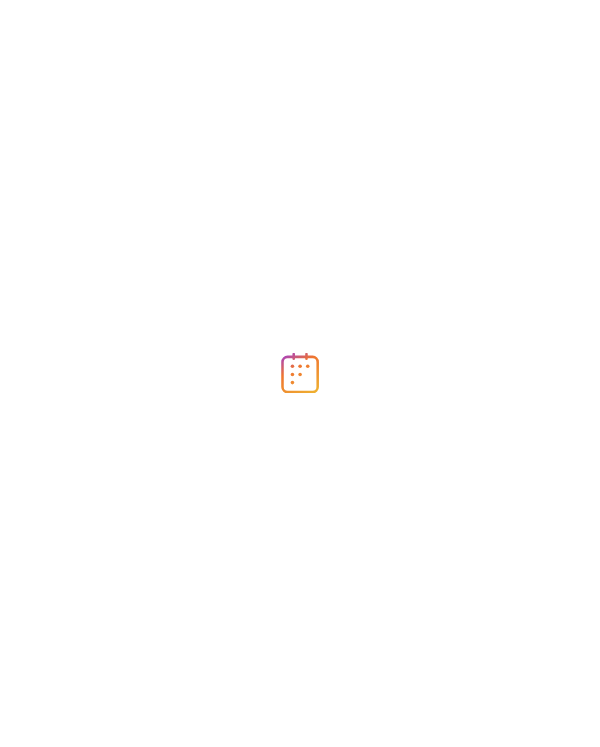 scroll, scrollTop: 0, scrollLeft: 0, axis: both 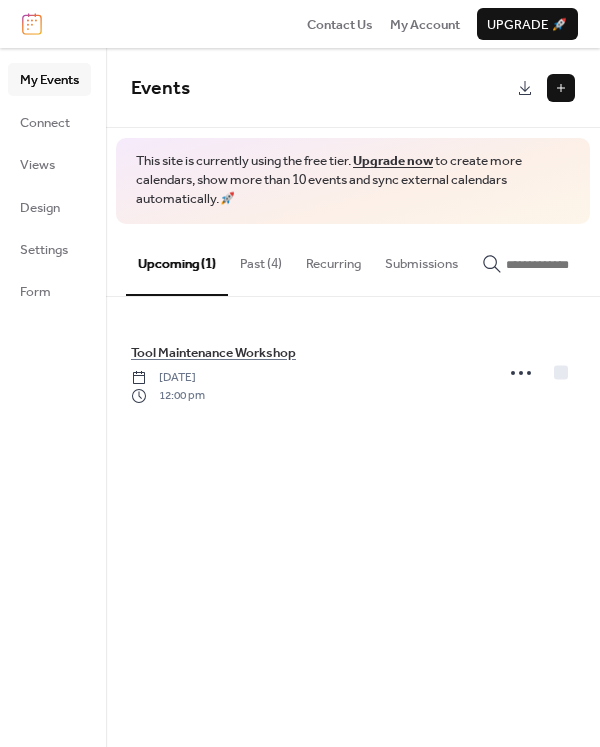 click at bounding box center [561, 88] 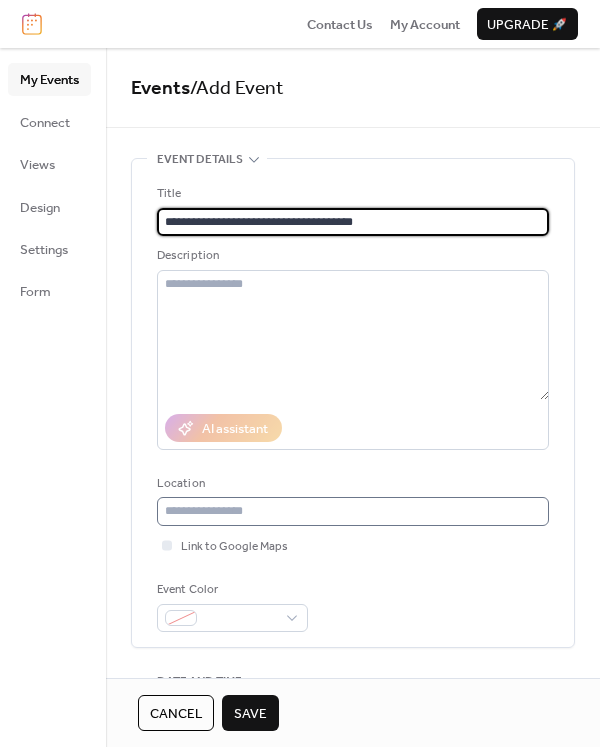 type on "**********" 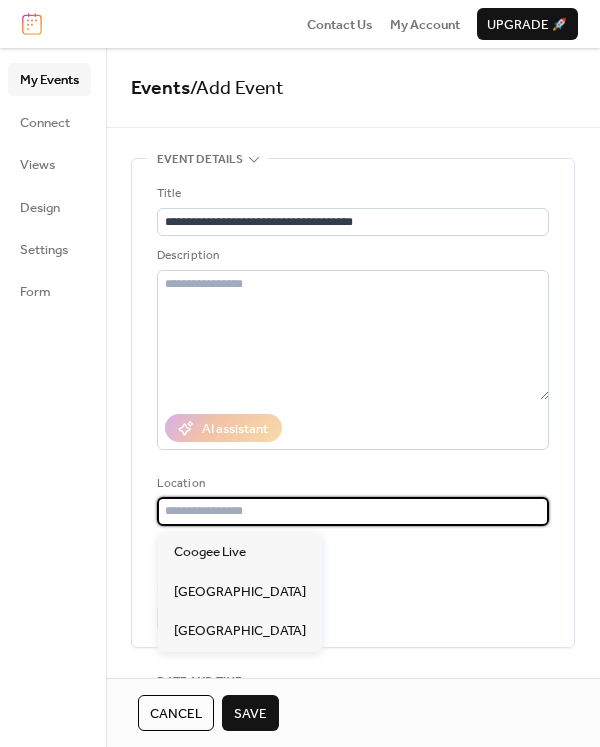 click at bounding box center (353, 511) 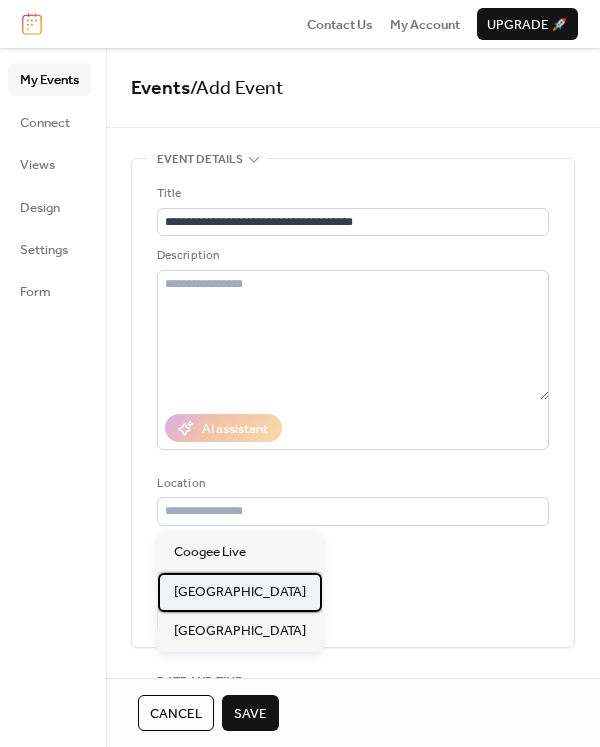 click on "[GEOGRAPHIC_DATA]" at bounding box center [240, 592] 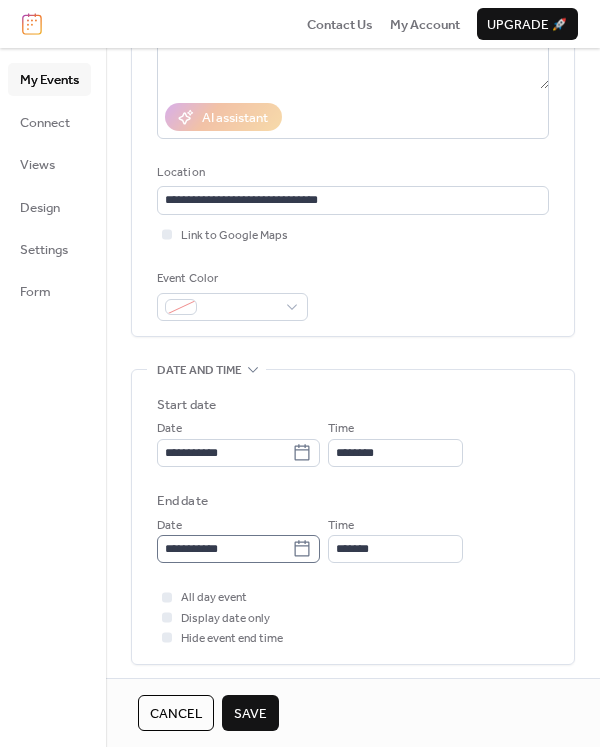 scroll, scrollTop: 350, scrollLeft: 0, axis: vertical 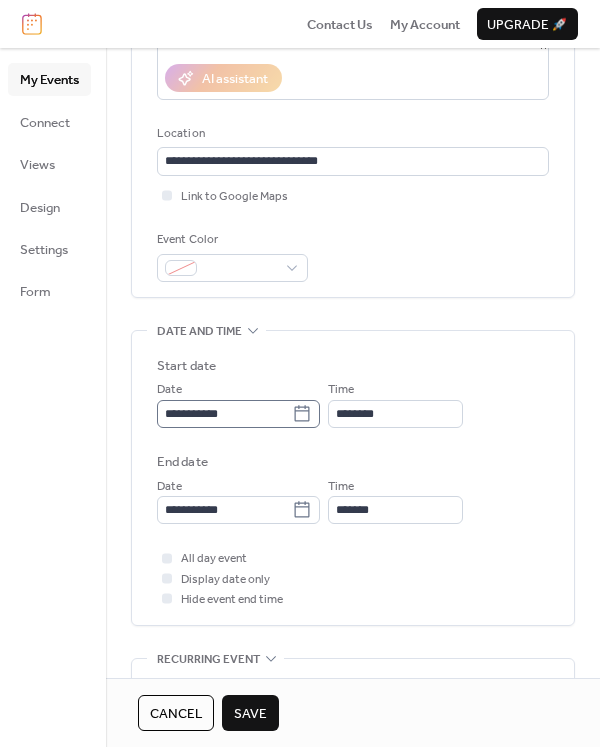 click 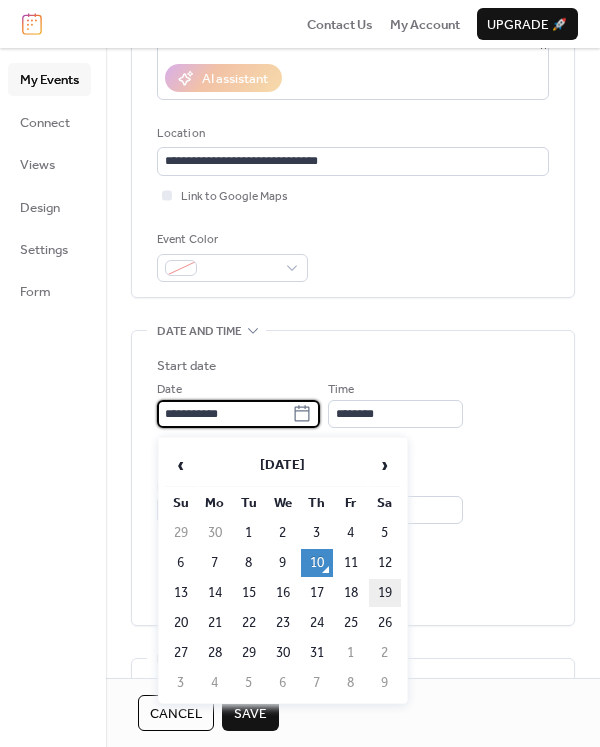 click on "19" at bounding box center (385, 593) 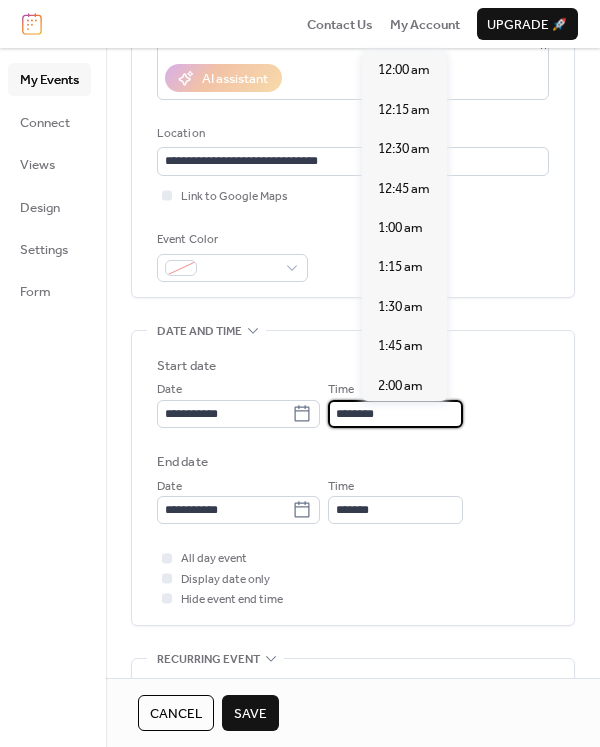 click on "********" at bounding box center [395, 414] 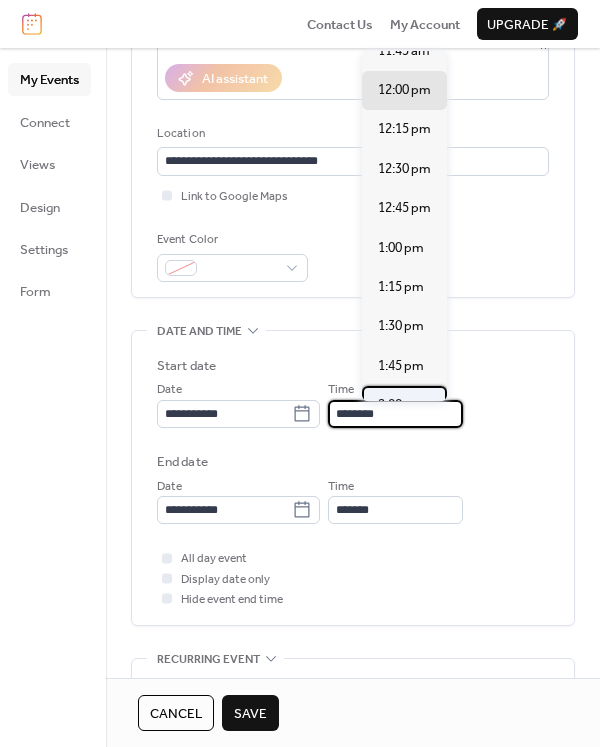 click on "2:00 pm" at bounding box center [401, 405] 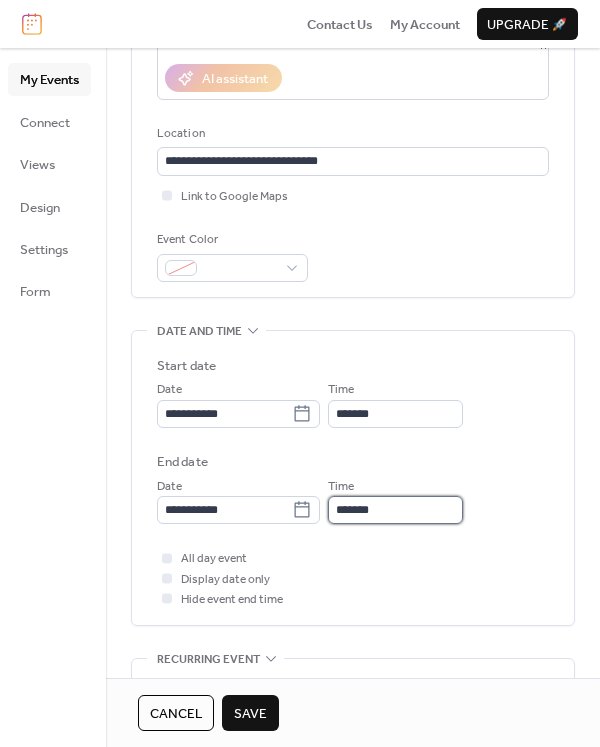 click on "*******" at bounding box center [395, 510] 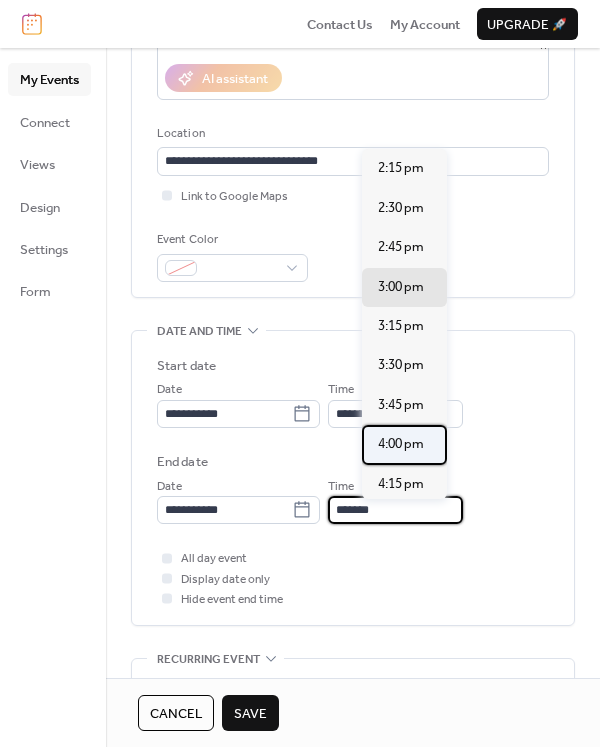 click on "4:00 pm" at bounding box center [401, 444] 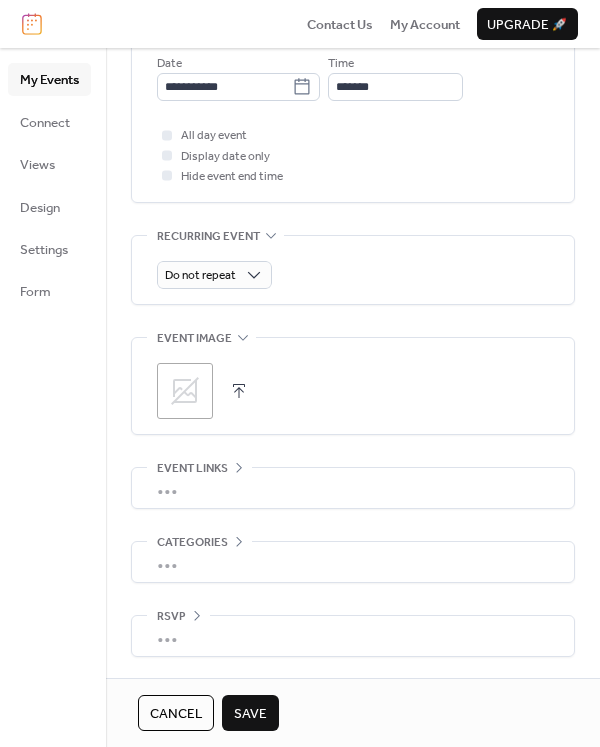 scroll, scrollTop: 776, scrollLeft: 0, axis: vertical 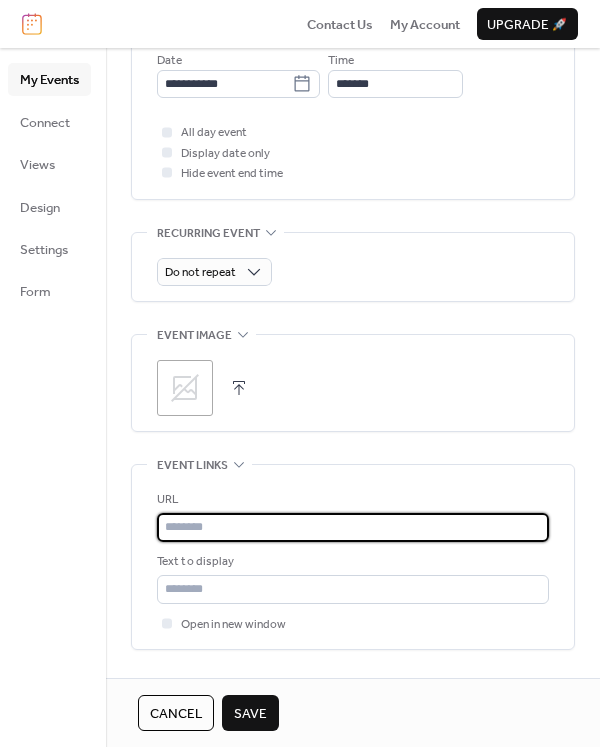 click at bounding box center (353, 527) 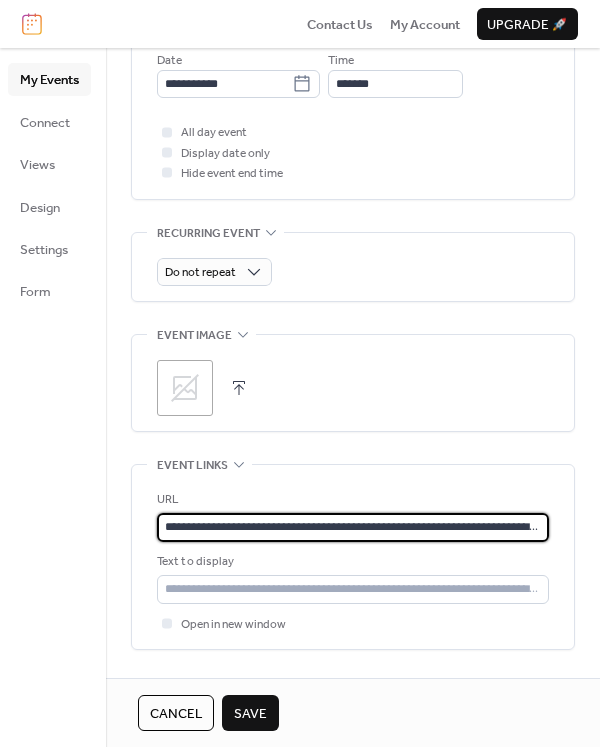 type on "**********" 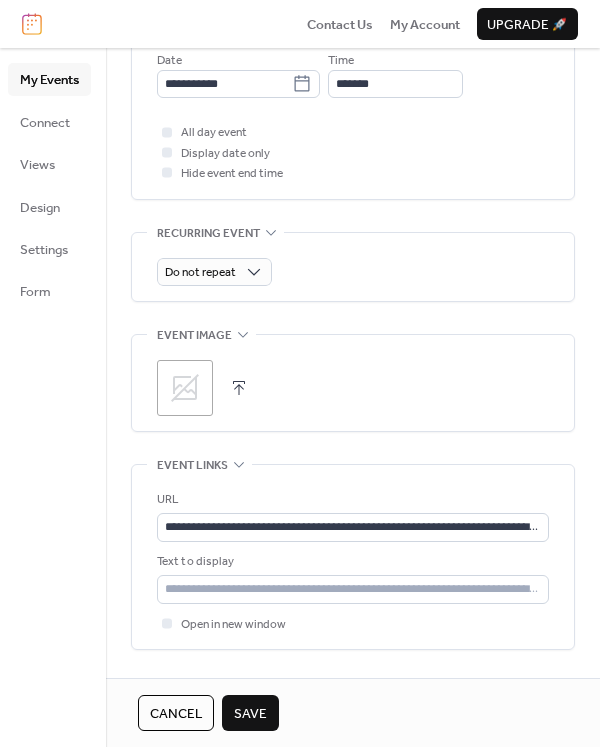 click on "Save" at bounding box center [250, 714] 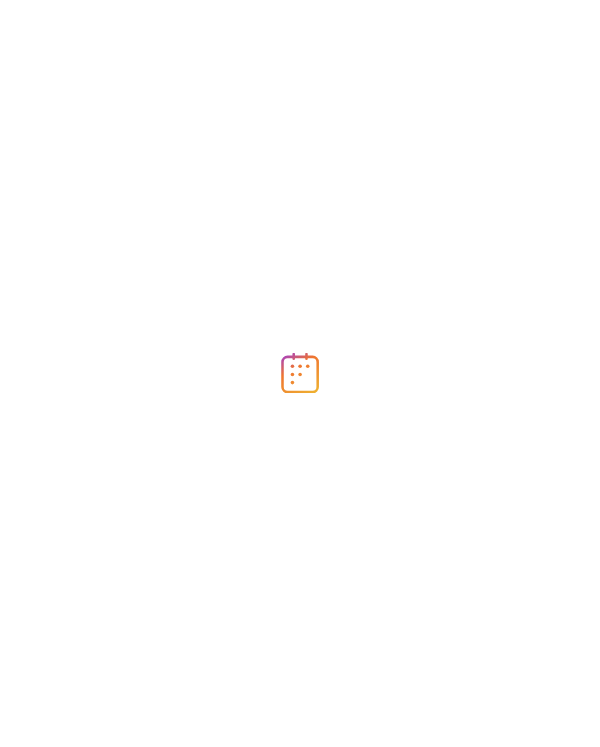 scroll, scrollTop: 0, scrollLeft: 0, axis: both 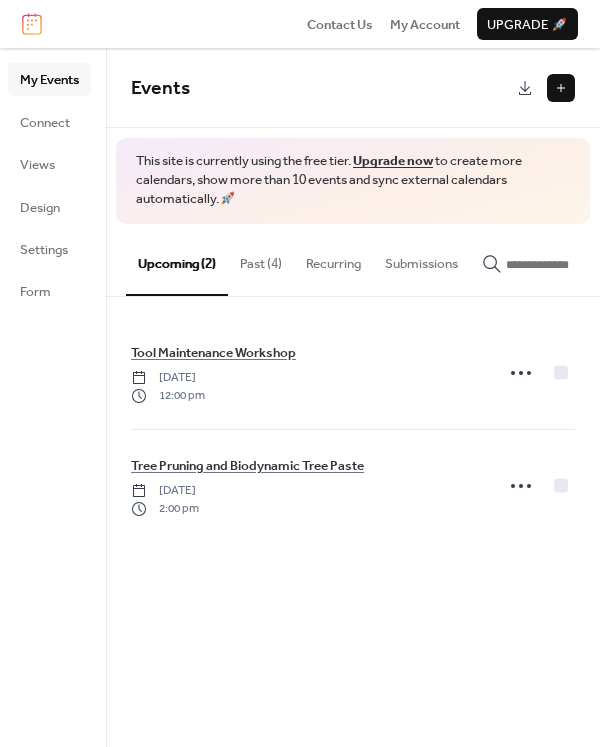 click at bounding box center [561, 88] 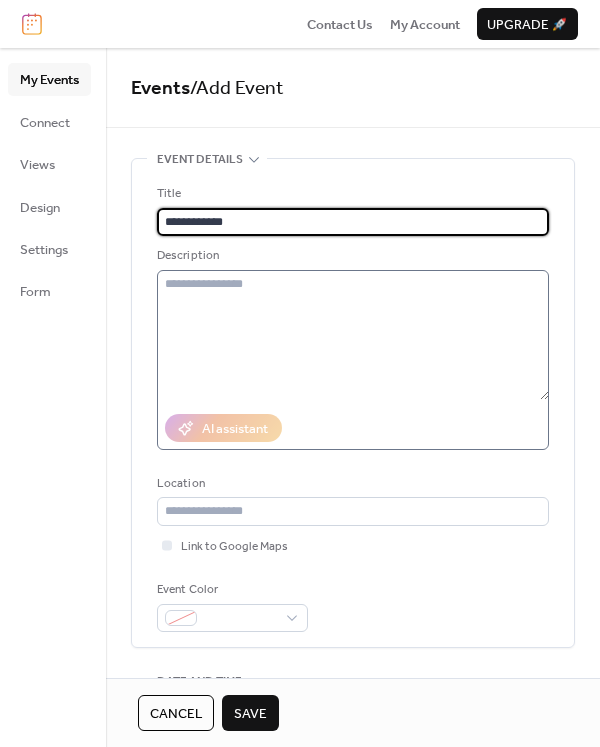 type on "**********" 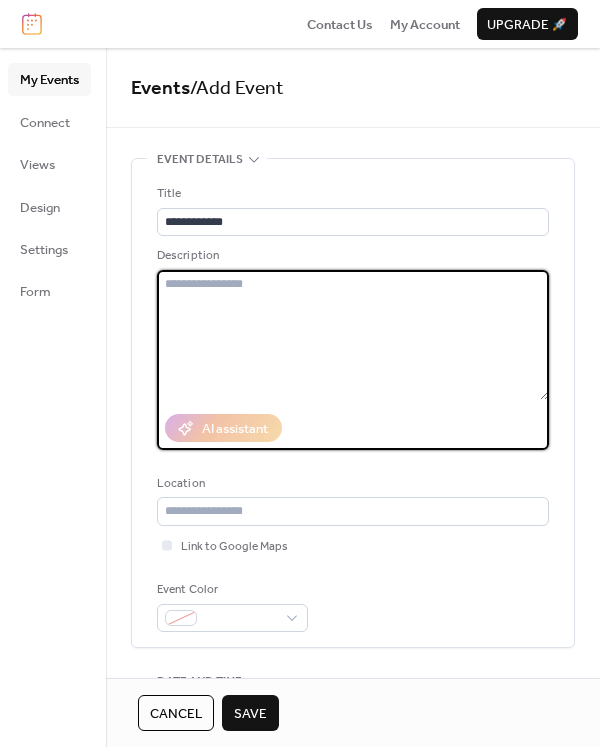 click at bounding box center [353, 335] 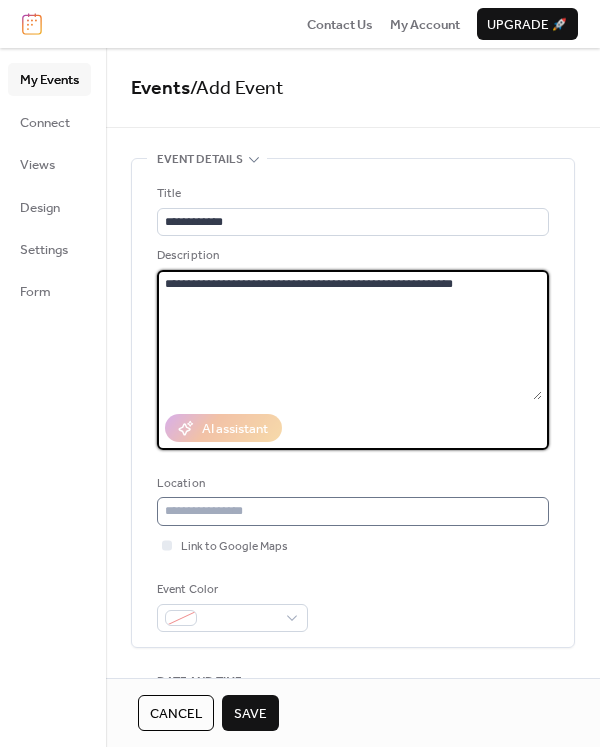 type on "**********" 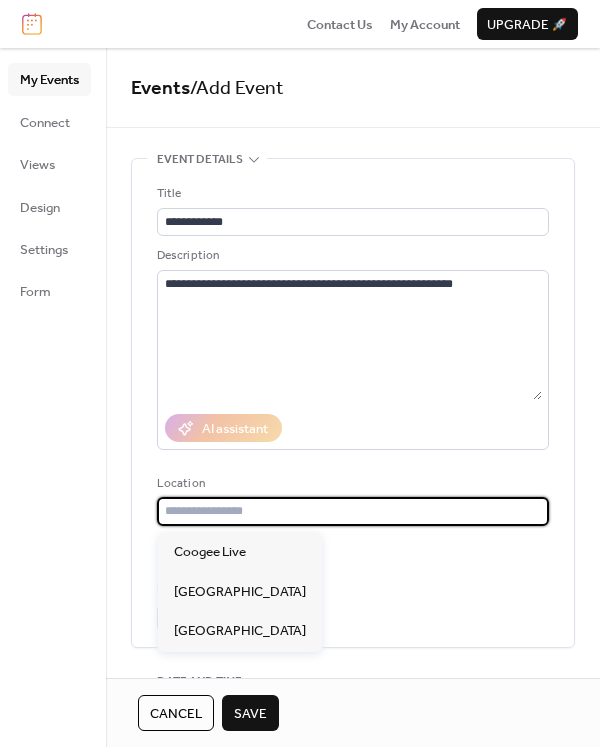 click at bounding box center [353, 511] 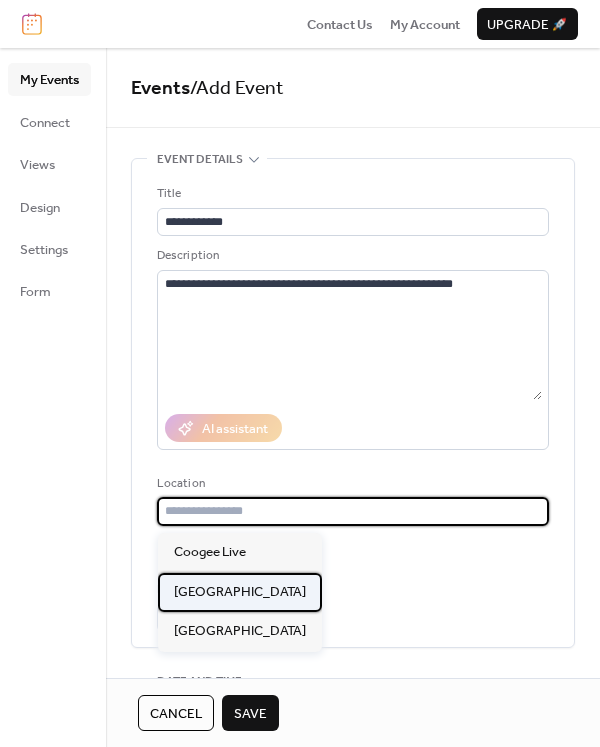 click on "[GEOGRAPHIC_DATA]" at bounding box center [240, 592] 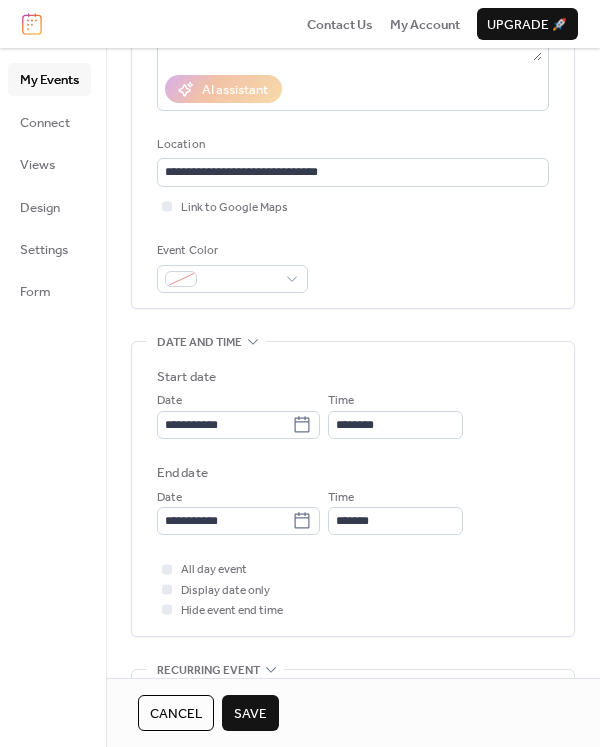 scroll, scrollTop: 351, scrollLeft: 0, axis: vertical 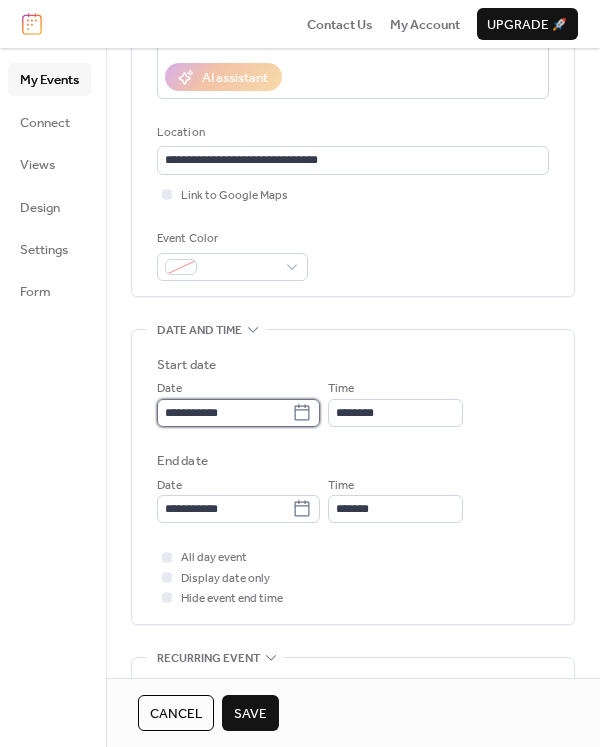 click on "**********" at bounding box center [224, 413] 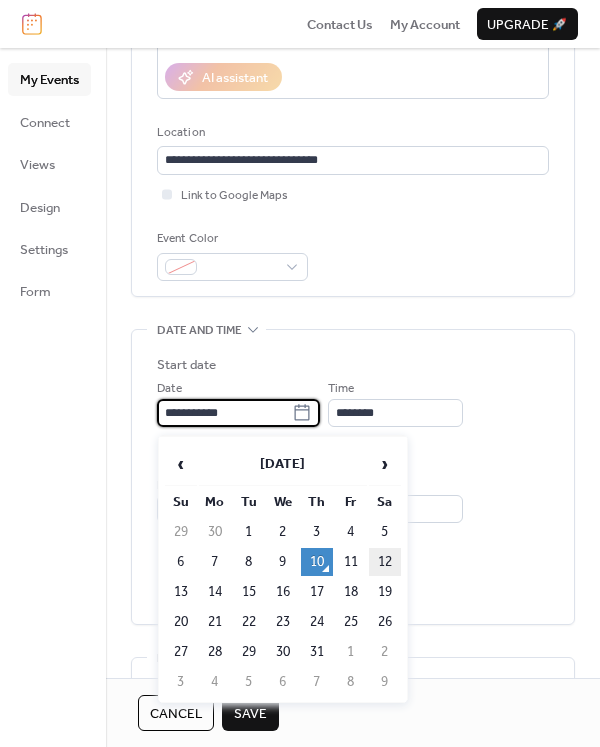 click on "12" at bounding box center [385, 562] 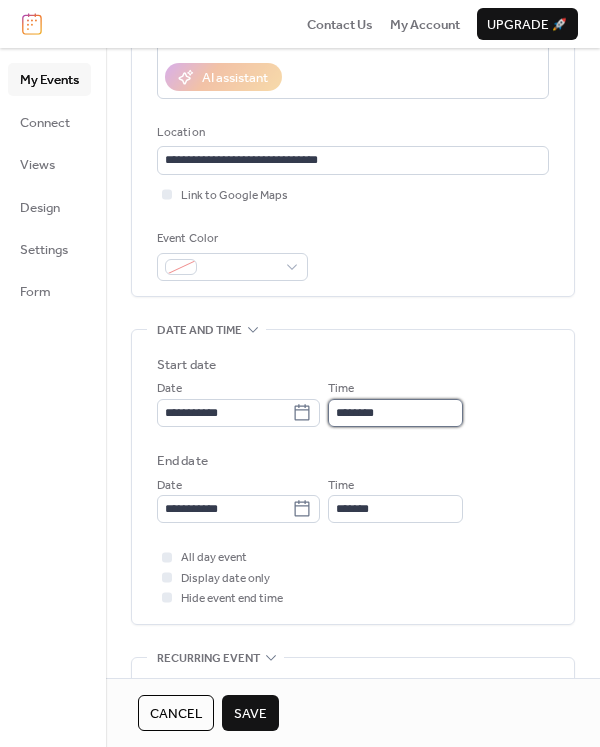 click on "********" at bounding box center [395, 413] 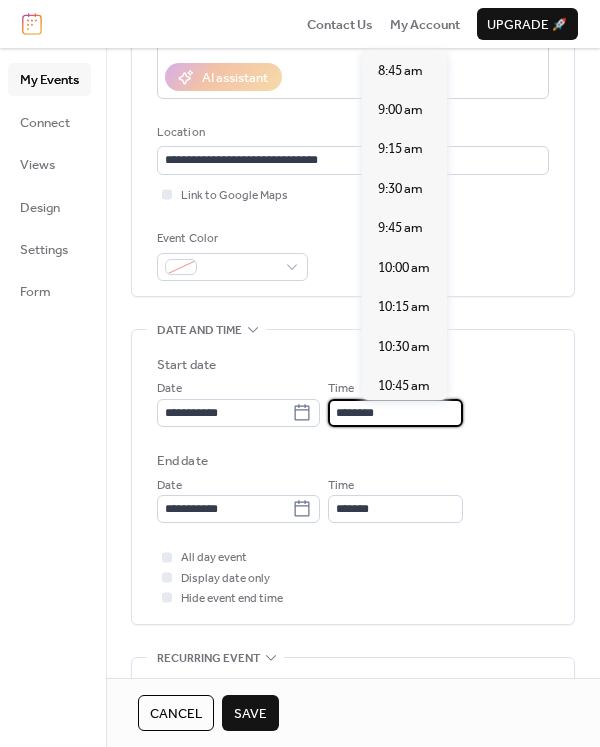 scroll, scrollTop: 1373, scrollLeft: 0, axis: vertical 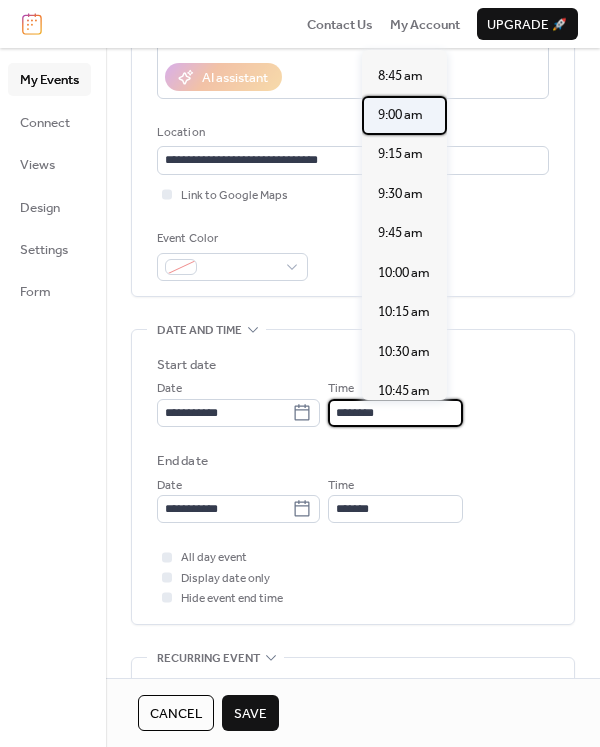 click on "9:00 am" at bounding box center [400, 115] 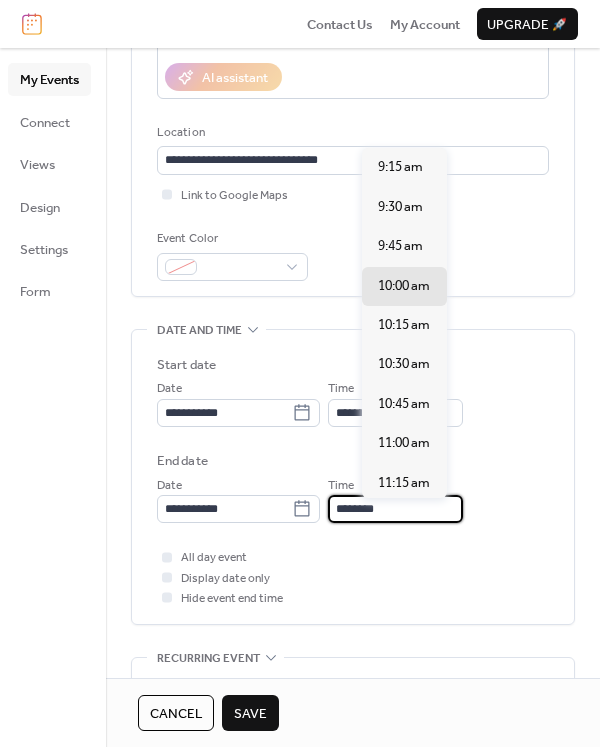 click on "********" at bounding box center [395, 509] 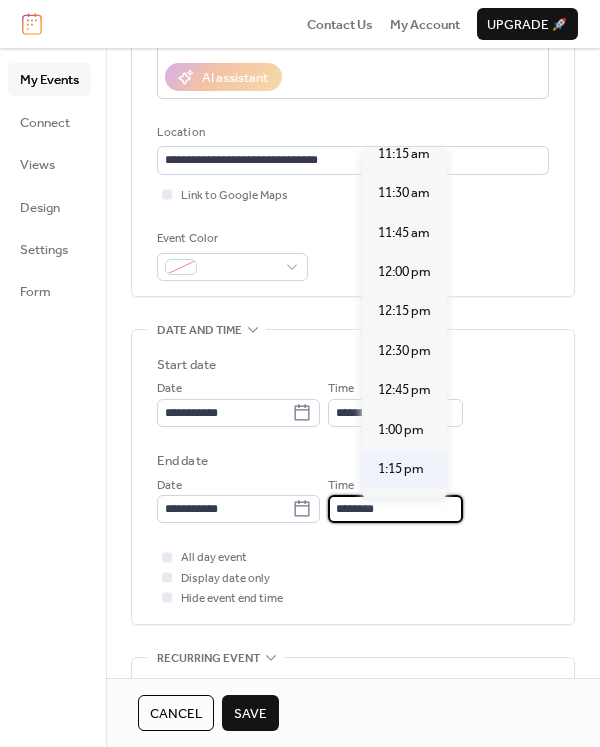 scroll, scrollTop: 324, scrollLeft: 0, axis: vertical 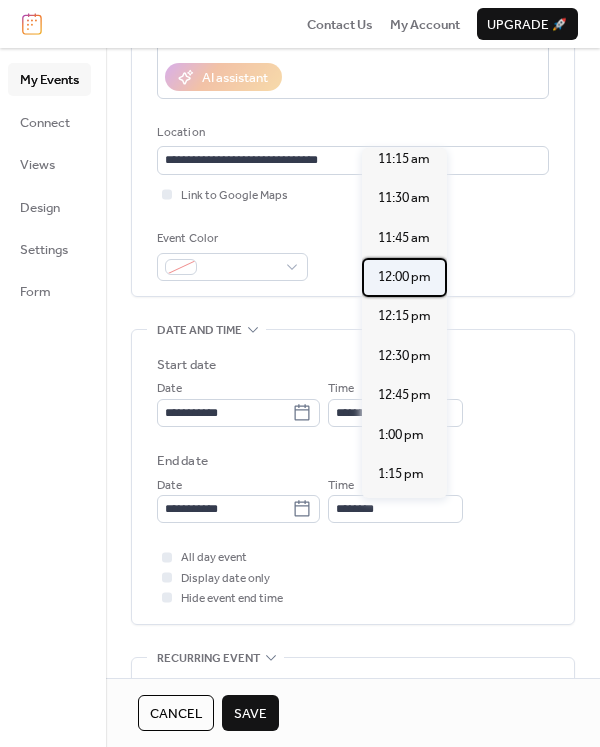 click on "12:00 pm" at bounding box center [404, 277] 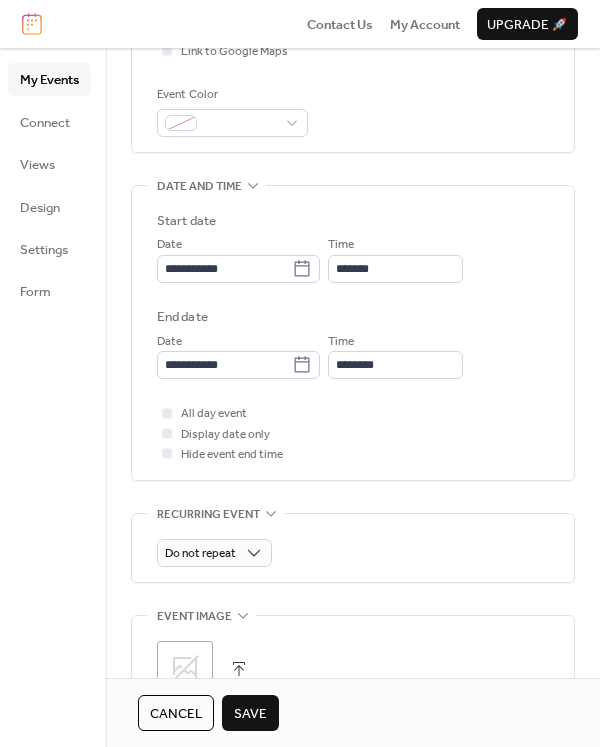 scroll, scrollTop: 501, scrollLeft: 0, axis: vertical 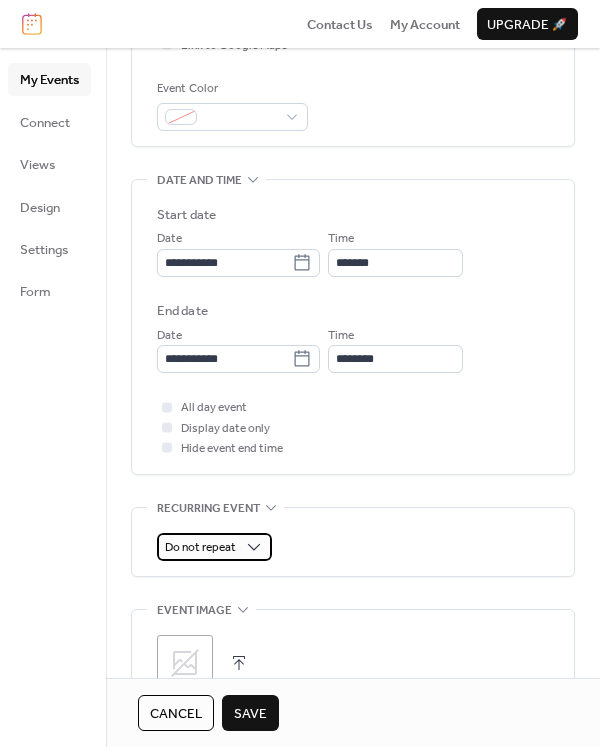 click on "Do not repeat" at bounding box center (214, 547) 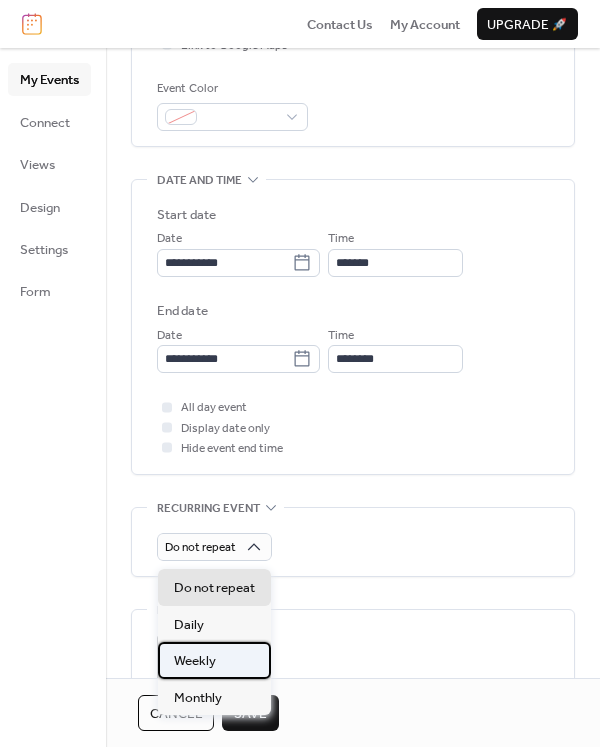 click on "Weekly" at bounding box center [214, 660] 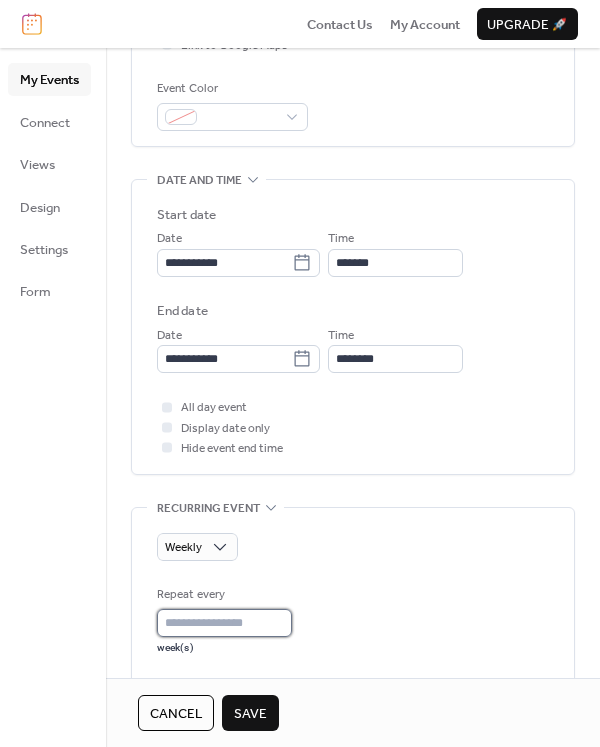 click on "*" at bounding box center [224, 623] 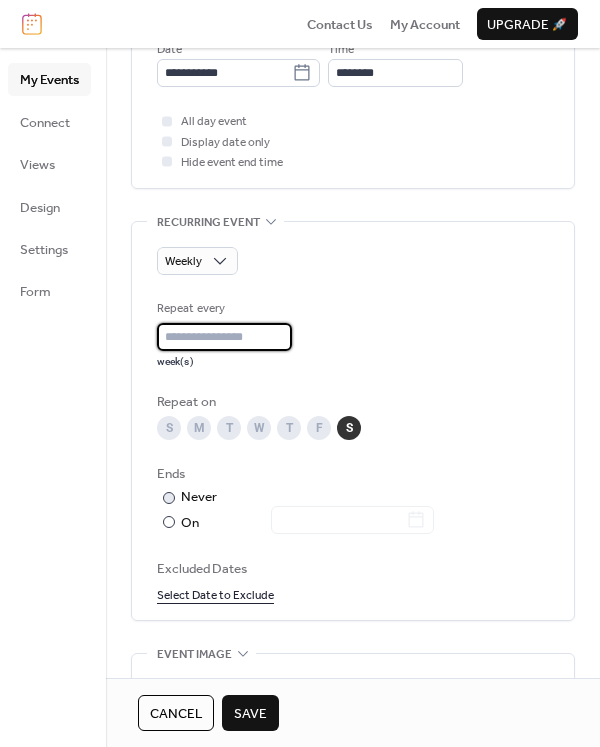 scroll, scrollTop: 804, scrollLeft: 0, axis: vertical 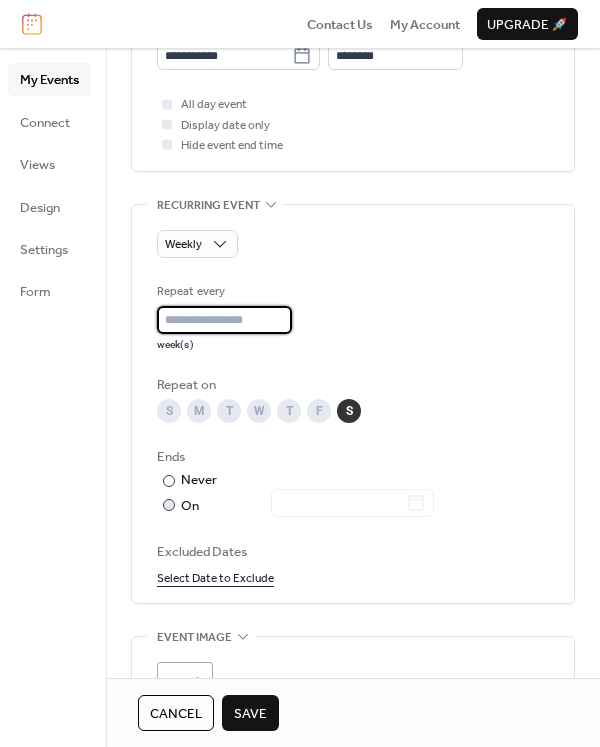 type on "*" 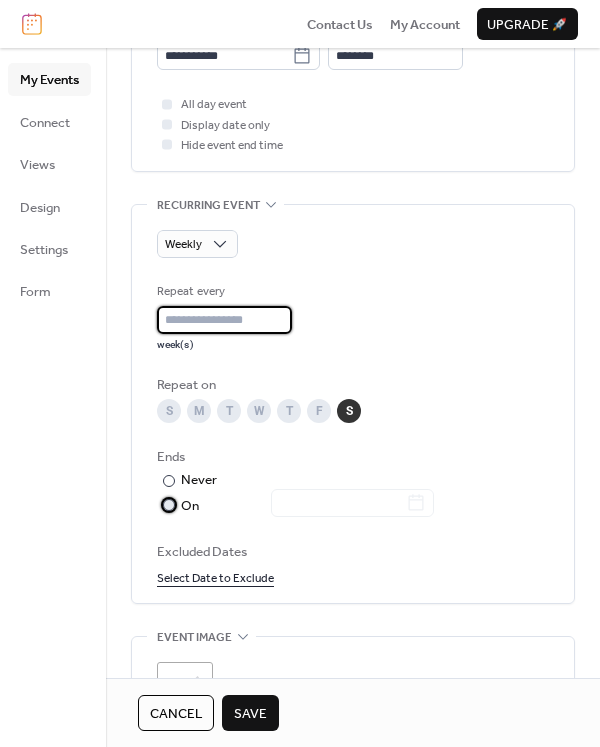 click at bounding box center (169, 505) 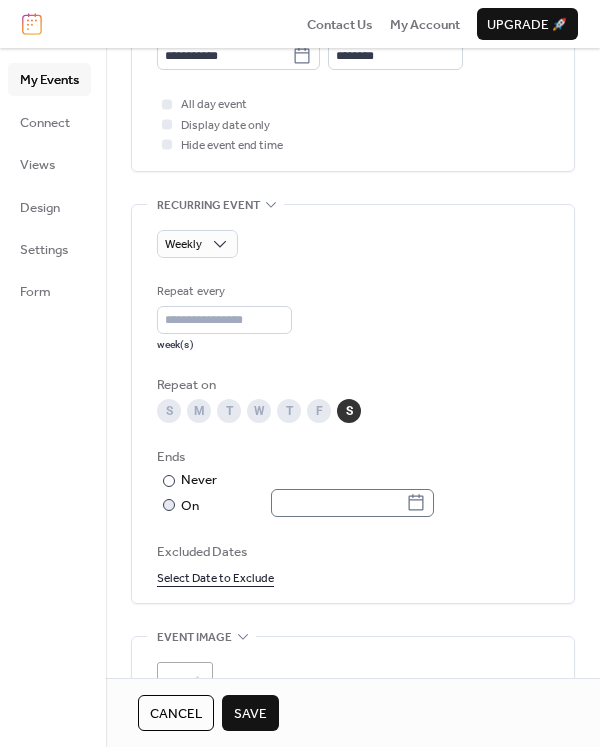 click 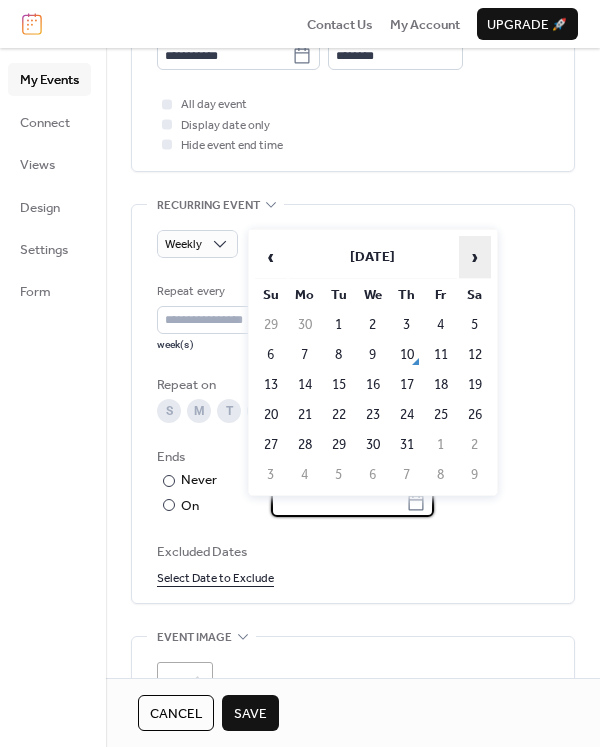 click on "›" at bounding box center (475, 257) 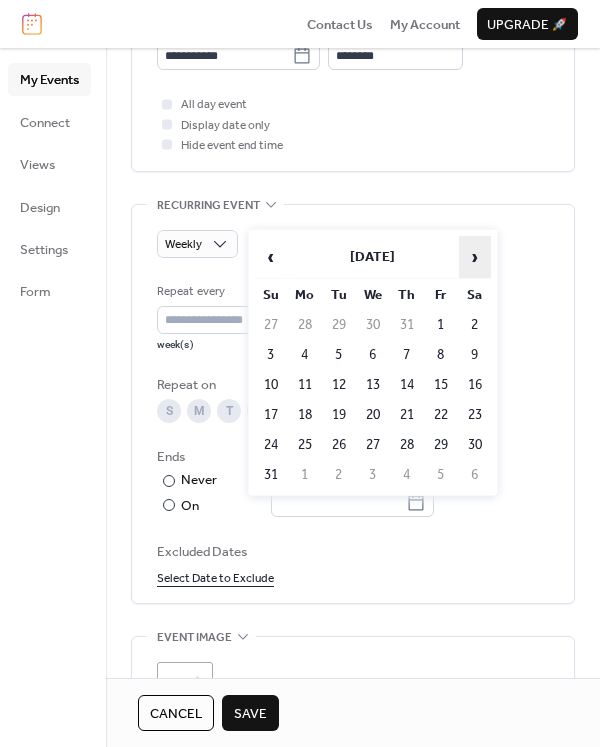 click on "›" at bounding box center [475, 257] 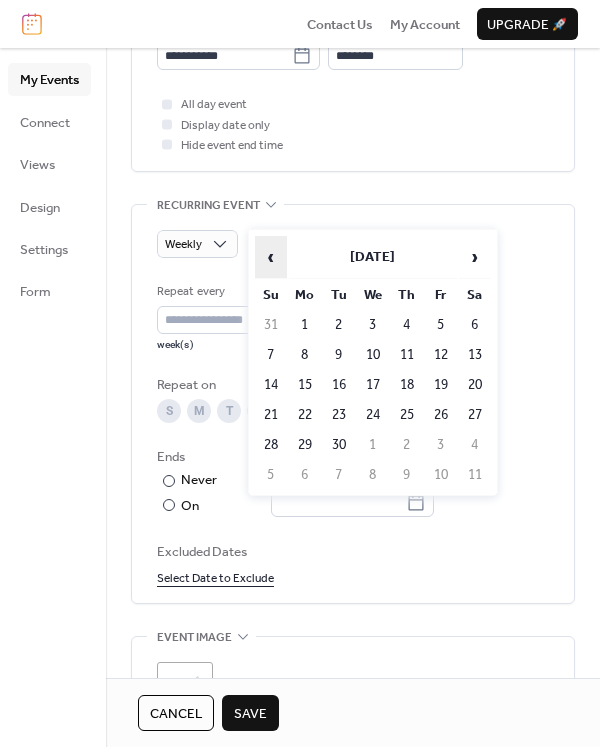 click on "‹" at bounding box center (271, 257) 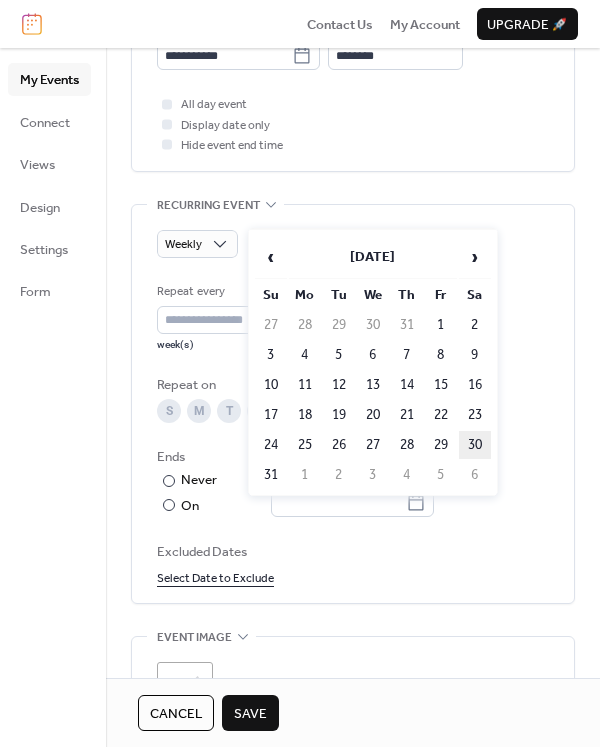 click on "30" at bounding box center [475, 445] 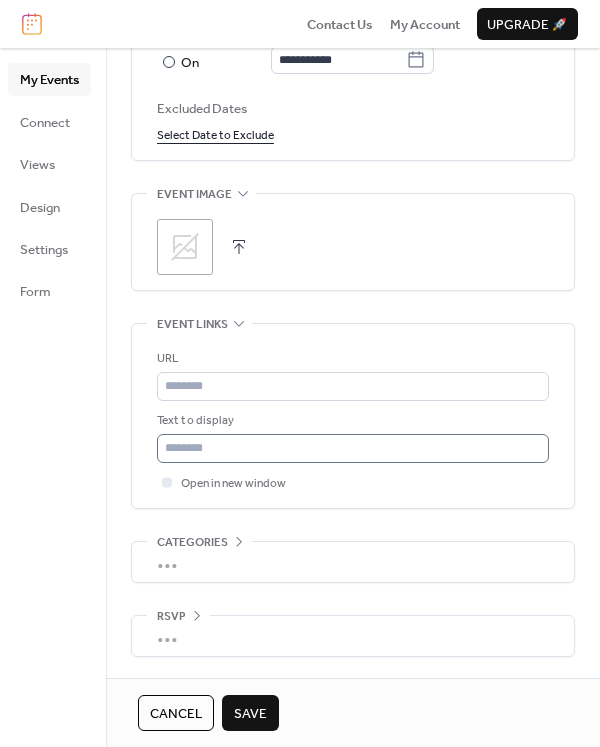 scroll, scrollTop: 1256, scrollLeft: 0, axis: vertical 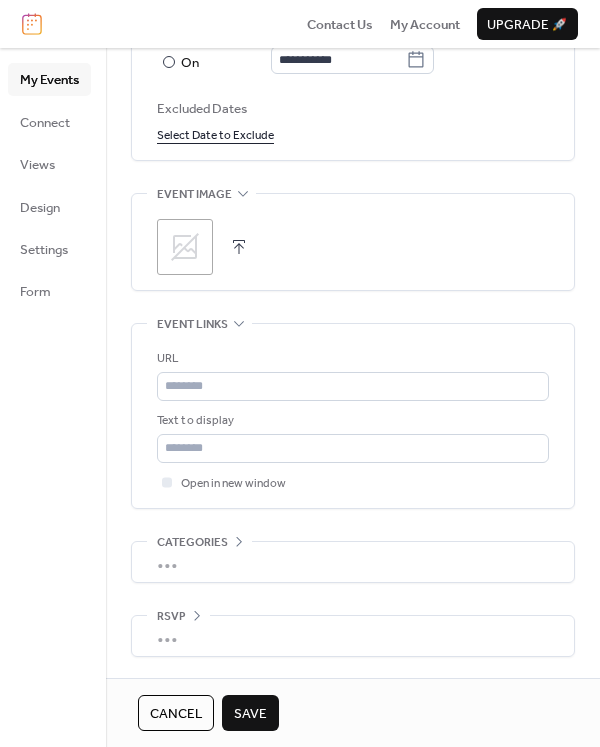 click on "Save" at bounding box center [250, 714] 